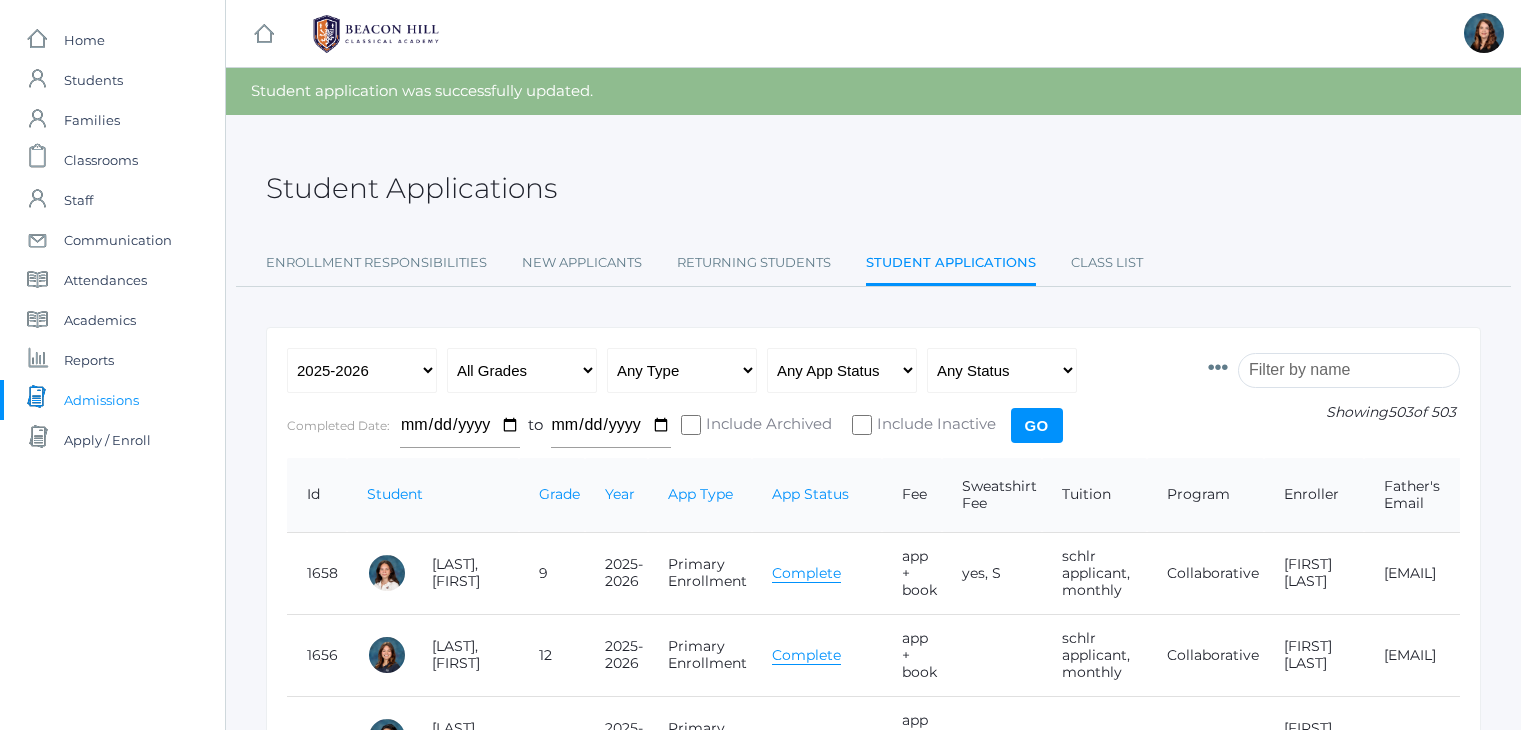 scroll, scrollTop: 0, scrollLeft: 0, axis: both 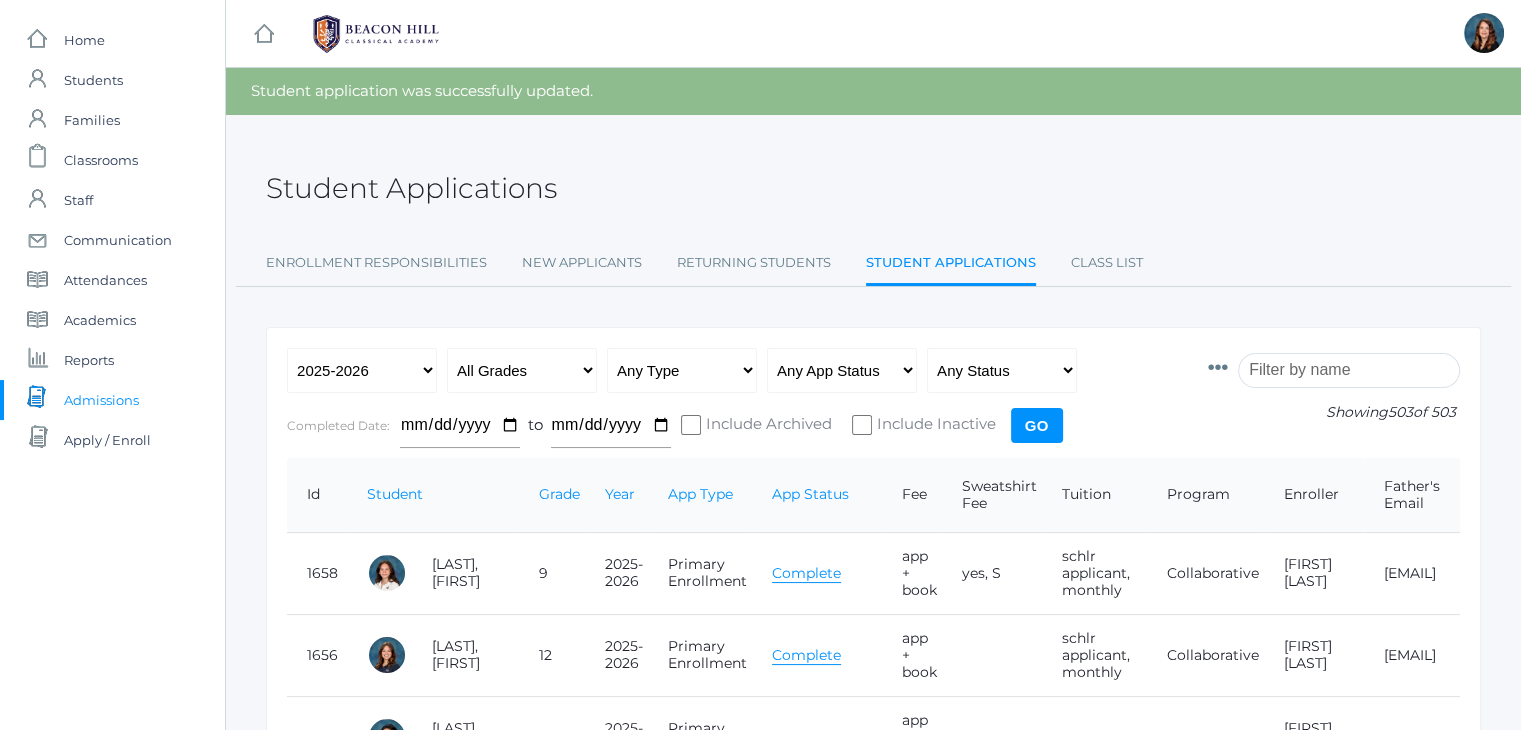 click at bounding box center (1349, 370) 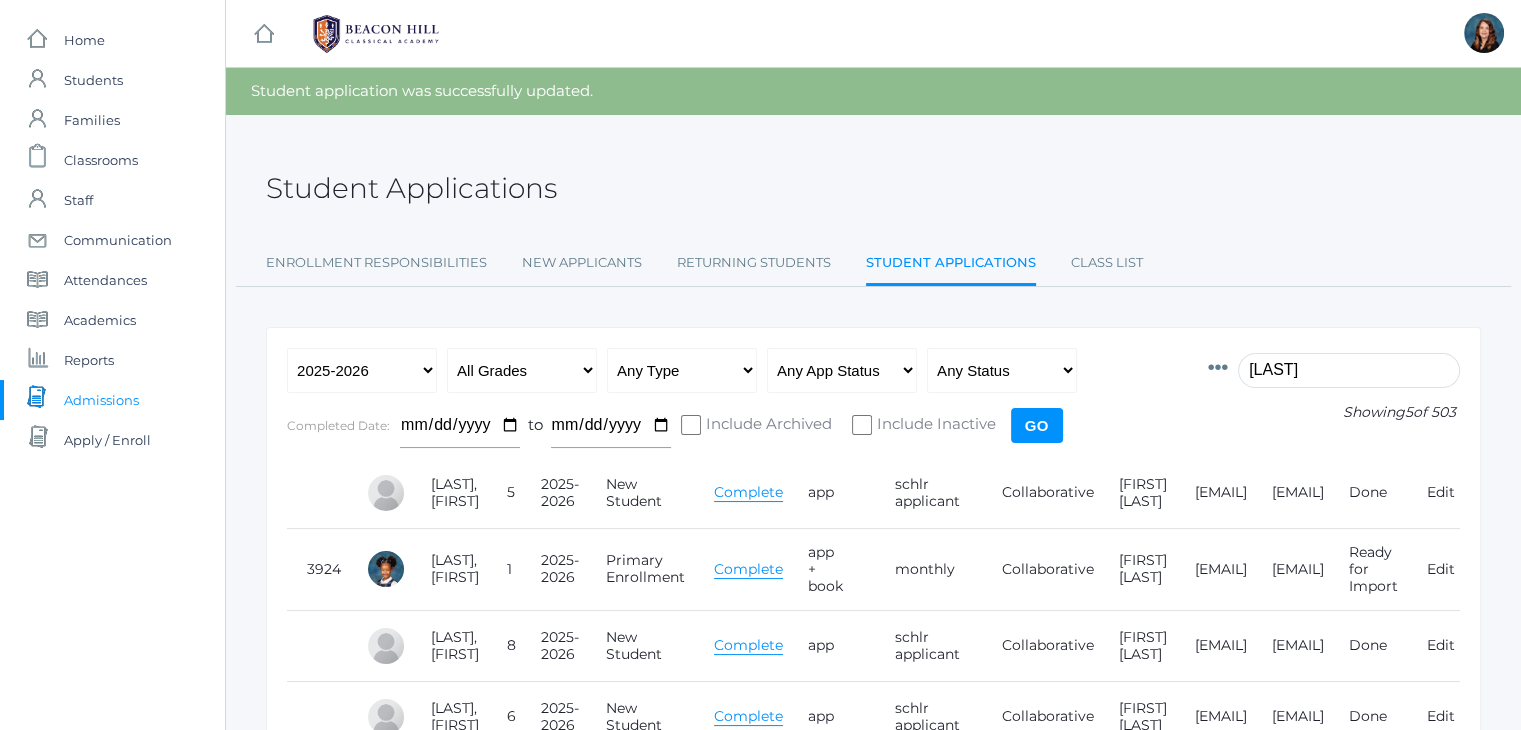 type on "[LAST]" 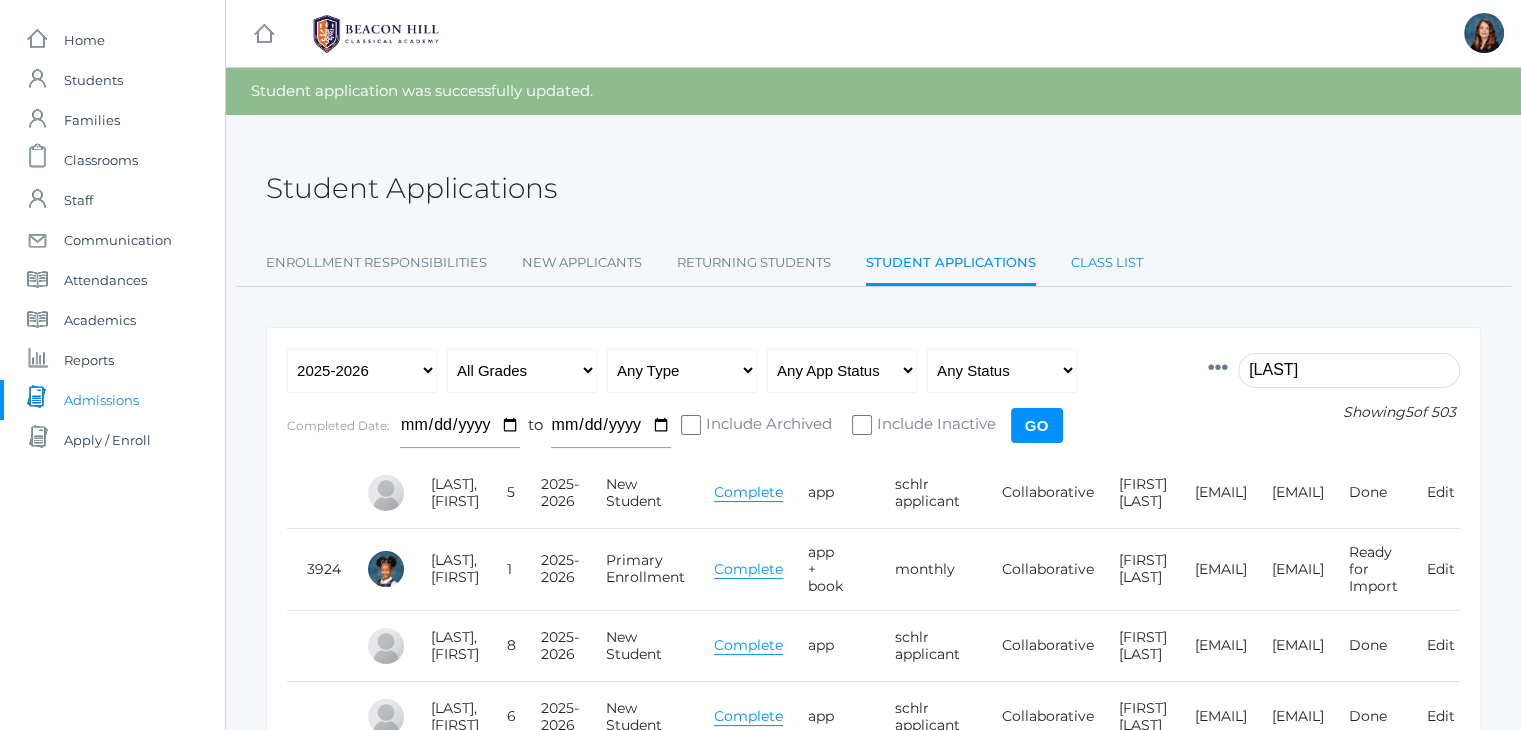 click on "Class List" at bounding box center [1107, 263] 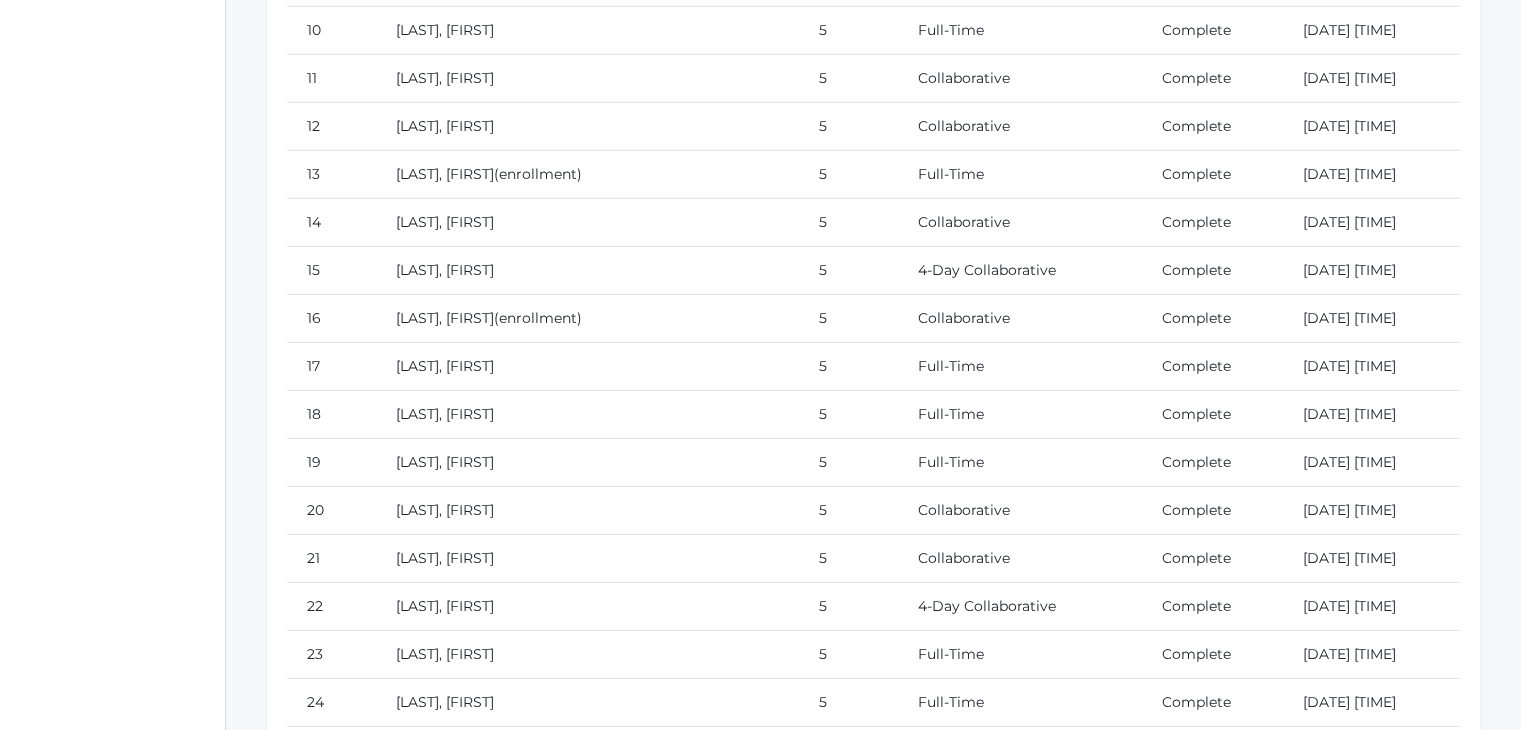 scroll, scrollTop: 13388, scrollLeft: 0, axis: vertical 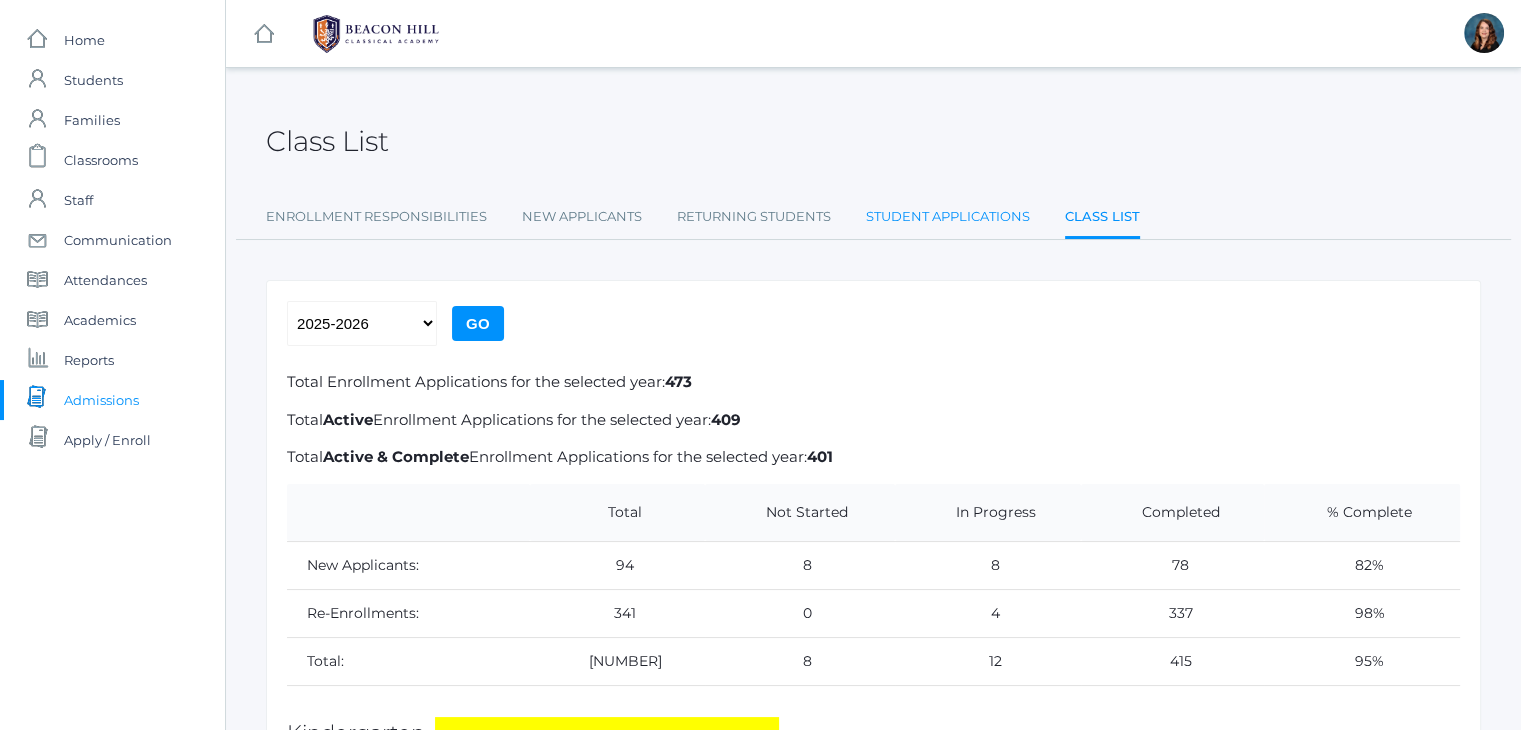 click on "Student Applications" at bounding box center (948, 217) 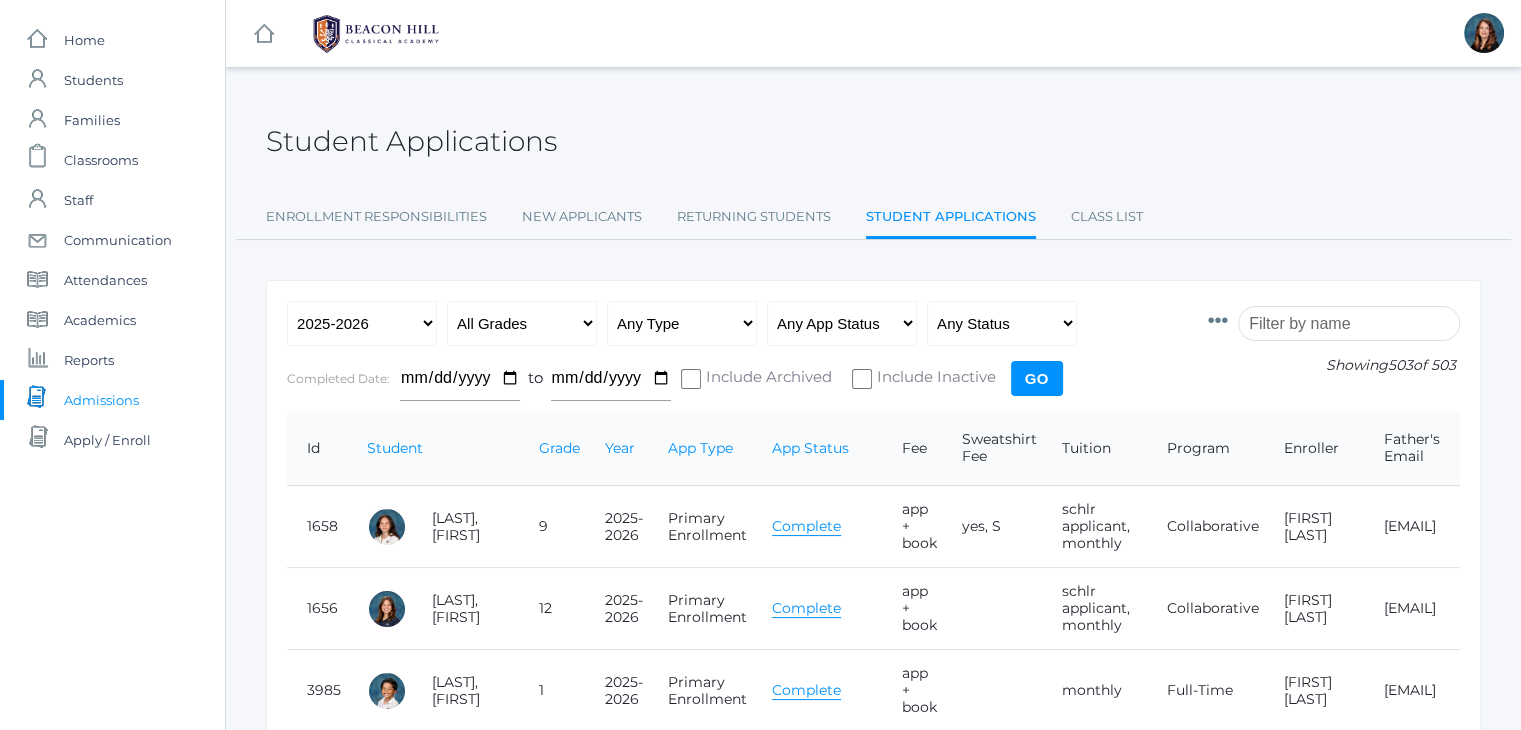 click at bounding box center [1349, 323] 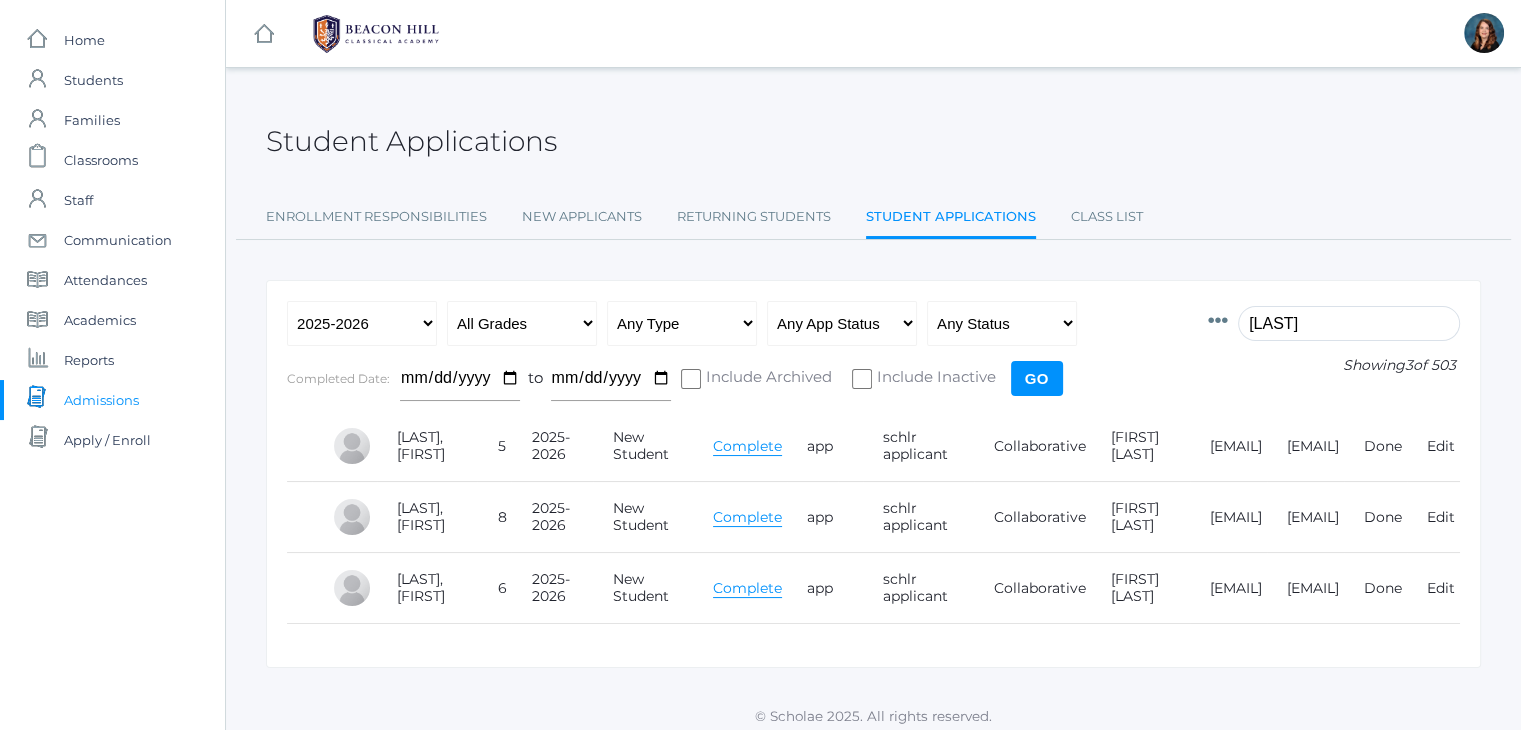 click on "Complete" at bounding box center (747, 446) 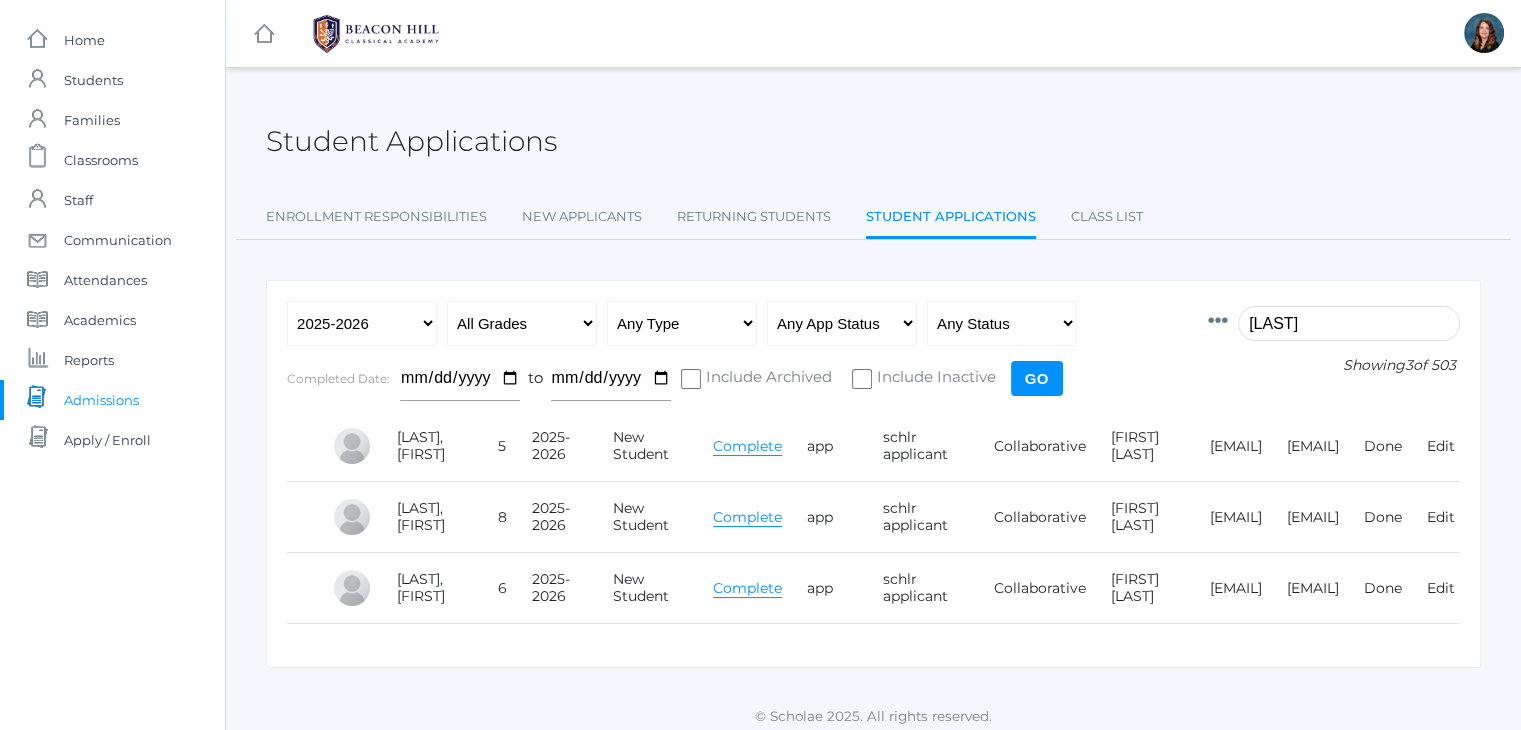 click on "Complete" at bounding box center (747, 446) 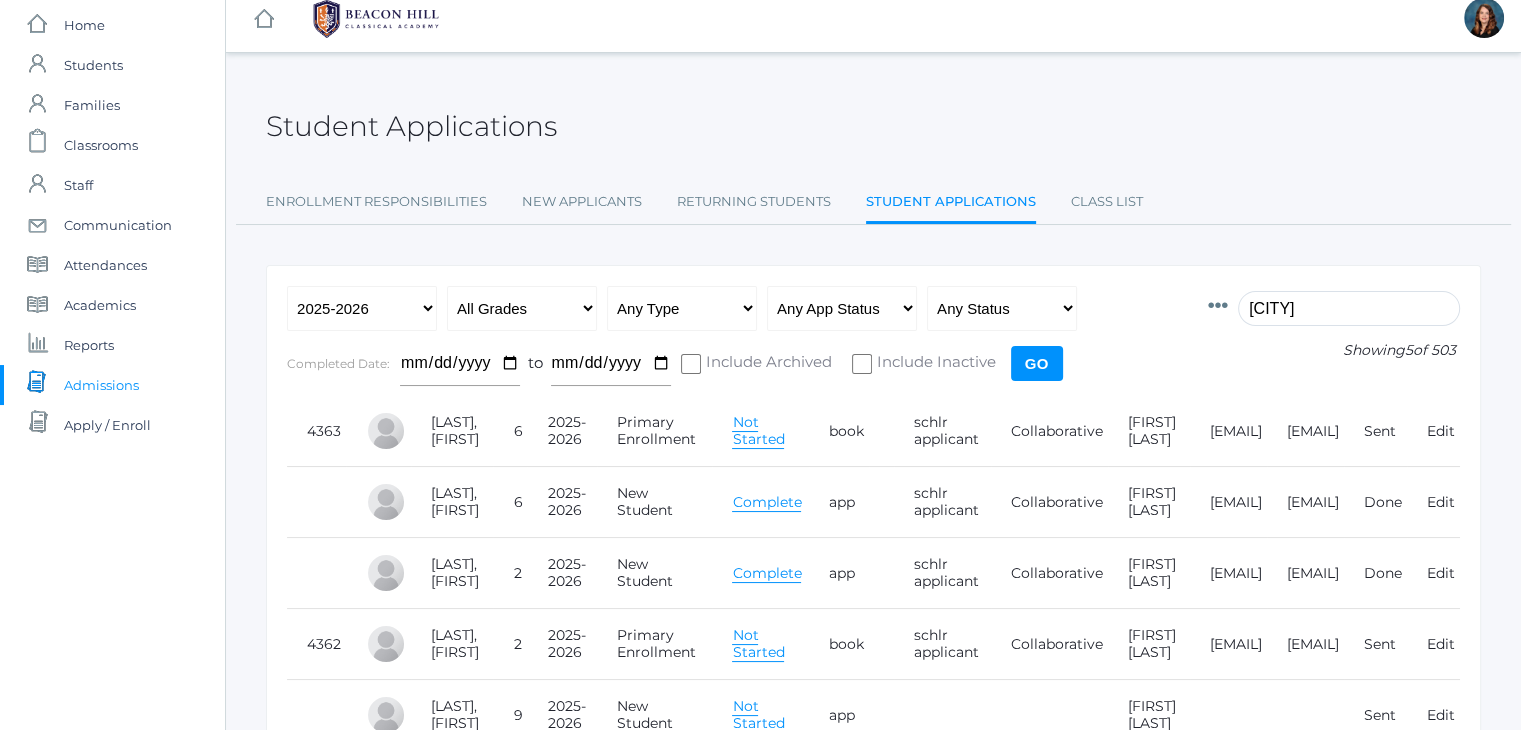 scroll, scrollTop: 16, scrollLeft: 0, axis: vertical 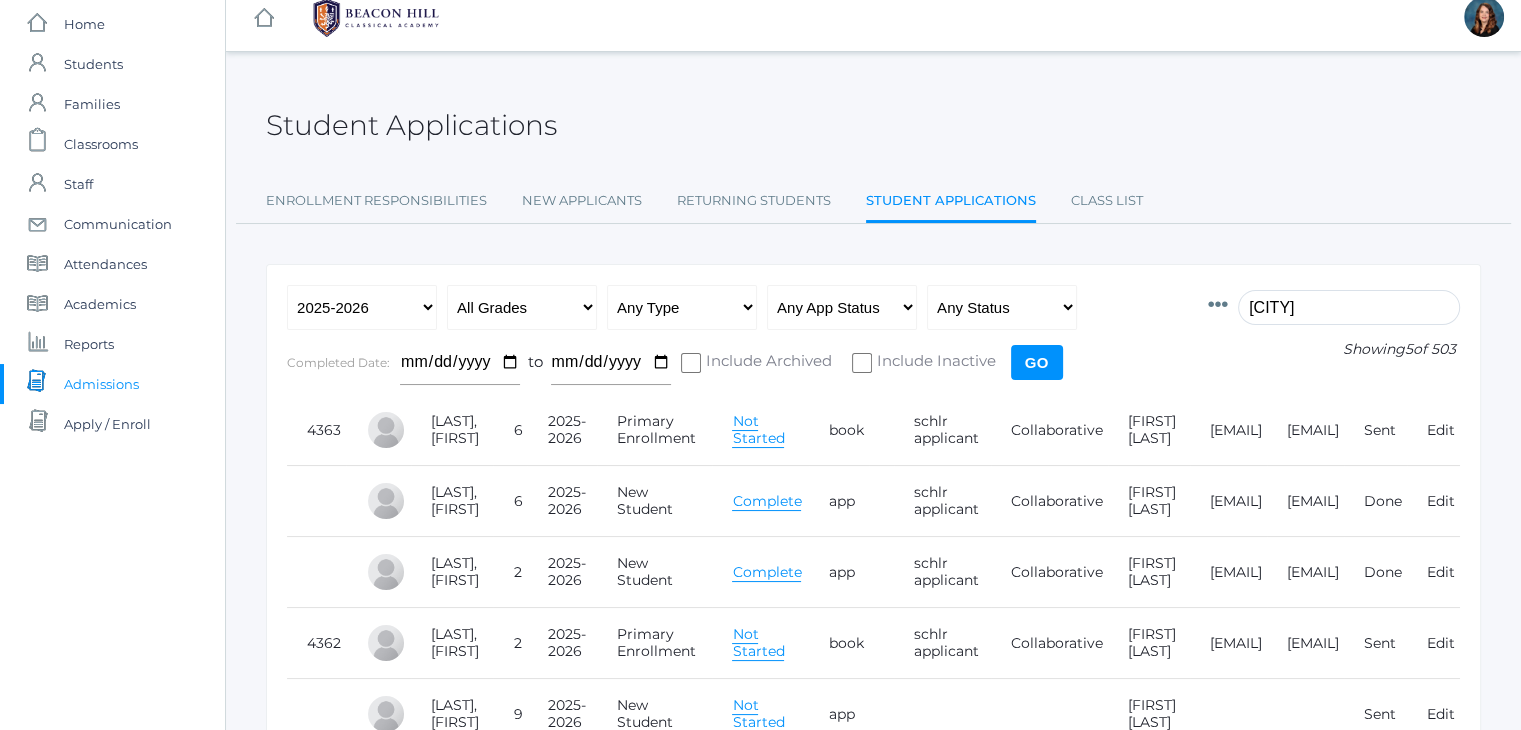 click on "Complete" at bounding box center (766, 572) 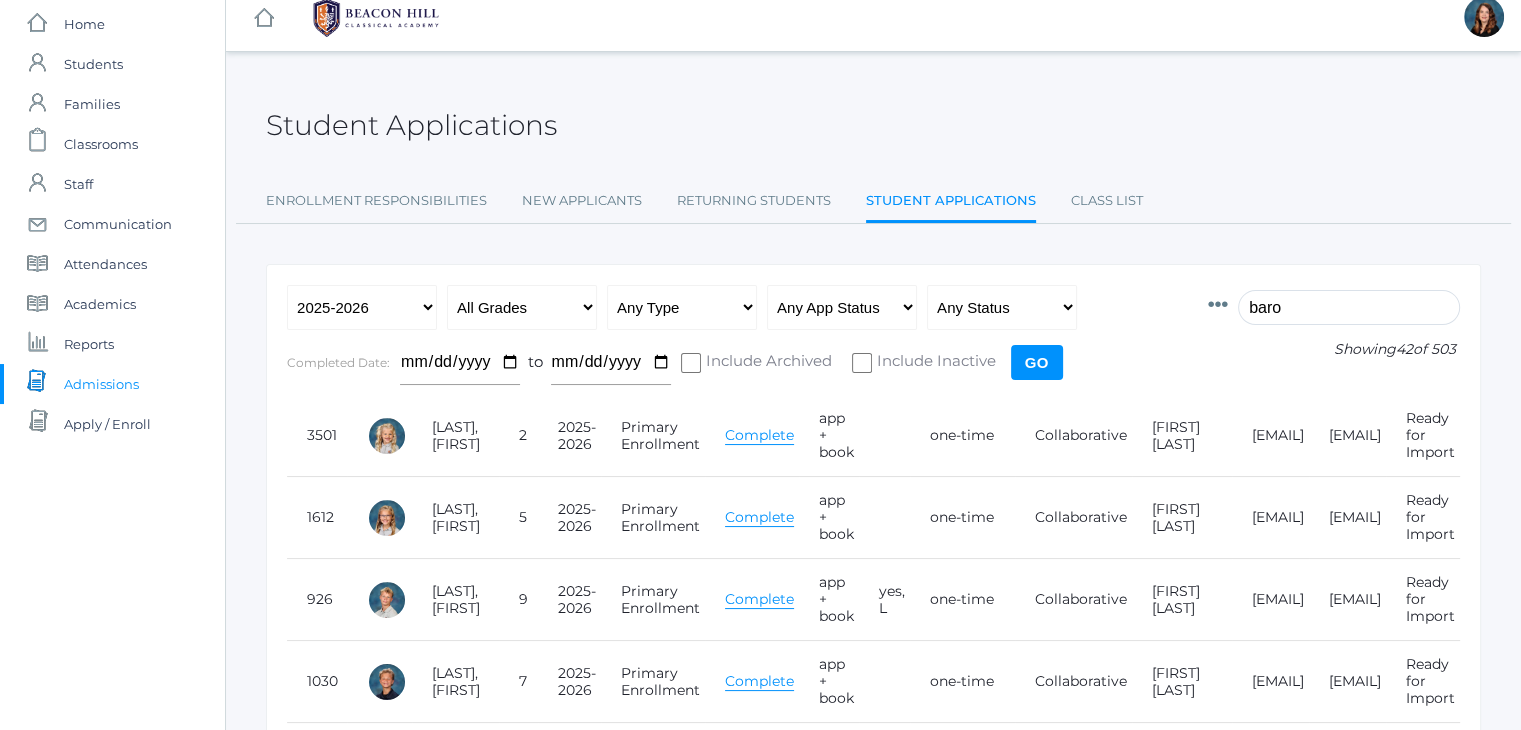 type on "baron" 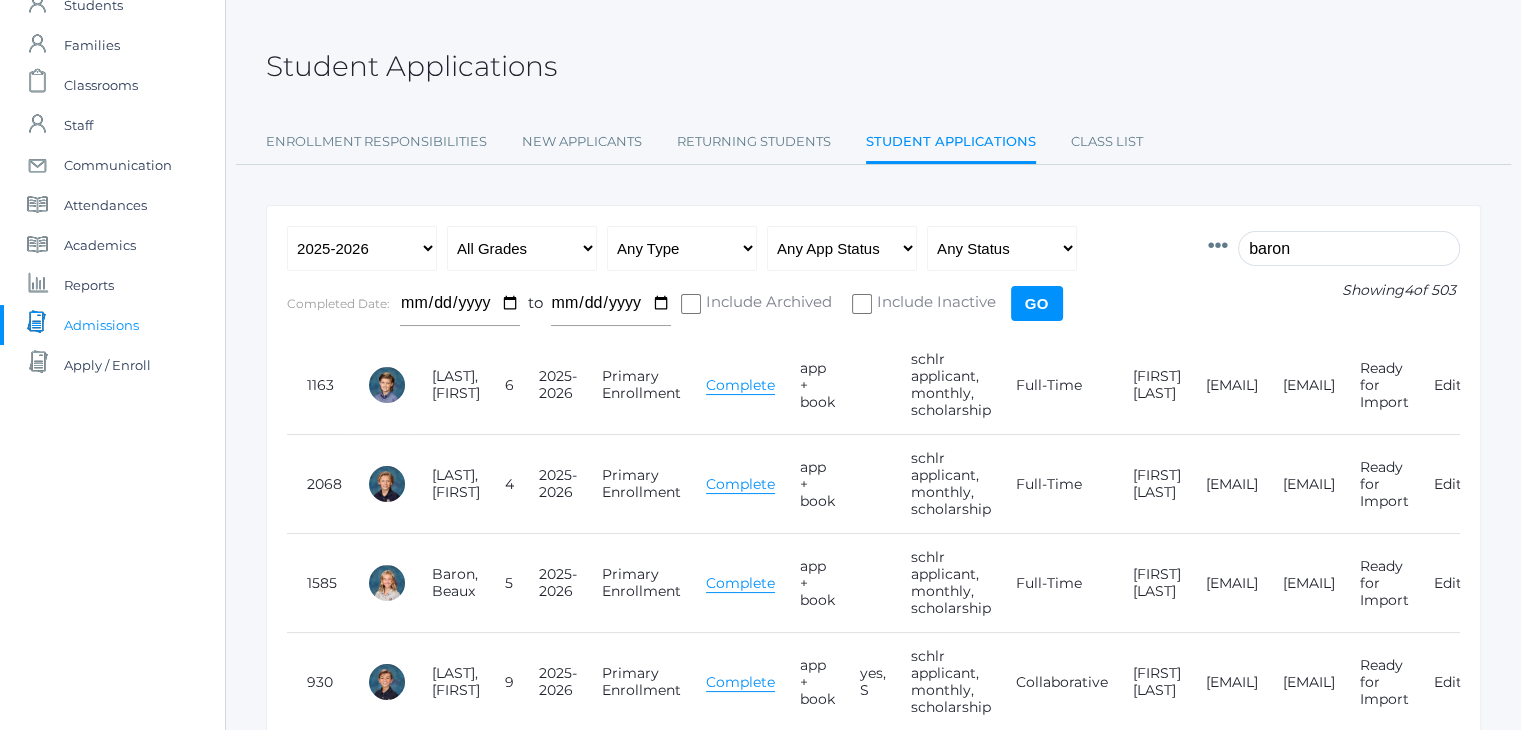 scroll, scrollTop: 76, scrollLeft: 0, axis: vertical 